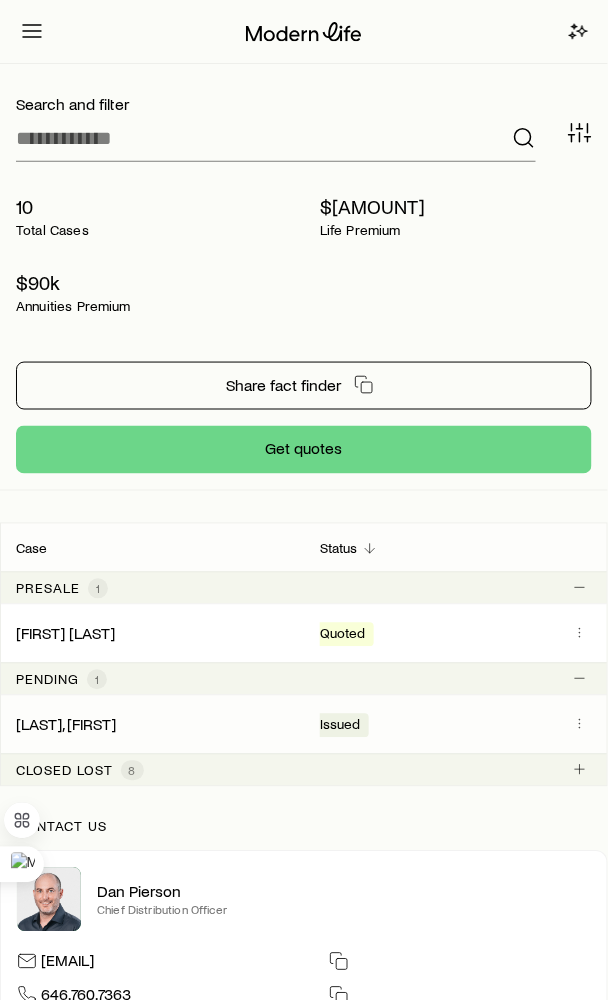 scroll, scrollTop: 228, scrollLeft: 0, axis: vertical 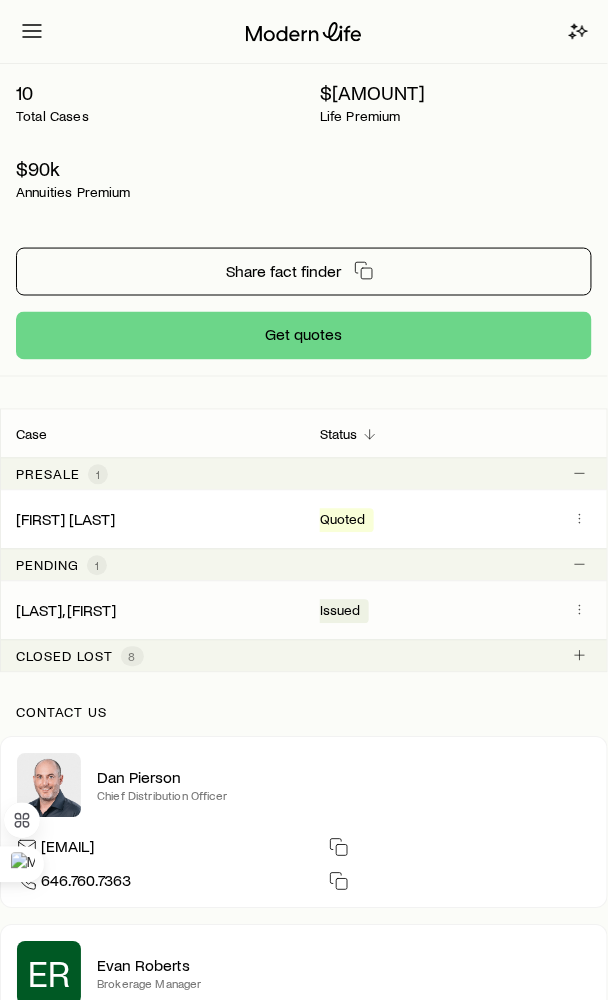 click on "[LAST], [FIRST]" at bounding box center [152, 611] 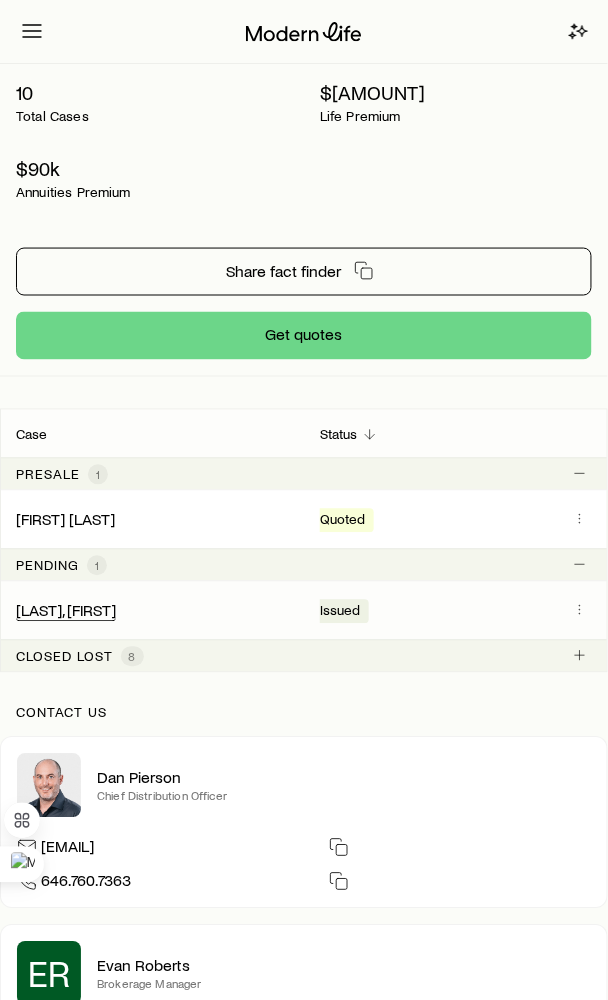 click on "[LAST], [FIRST]" at bounding box center [66, 610] 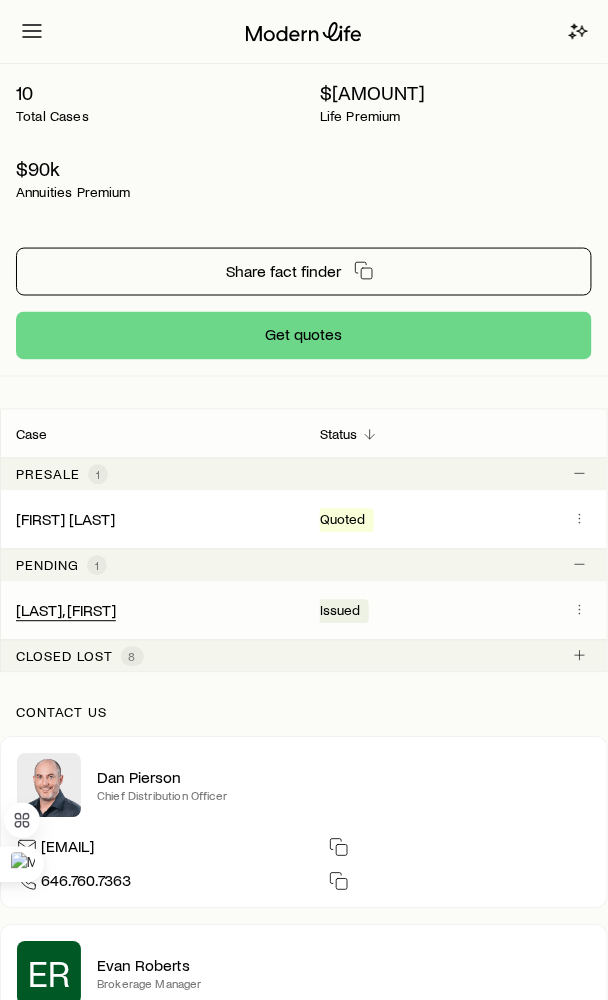 scroll, scrollTop: 0, scrollLeft: 0, axis: both 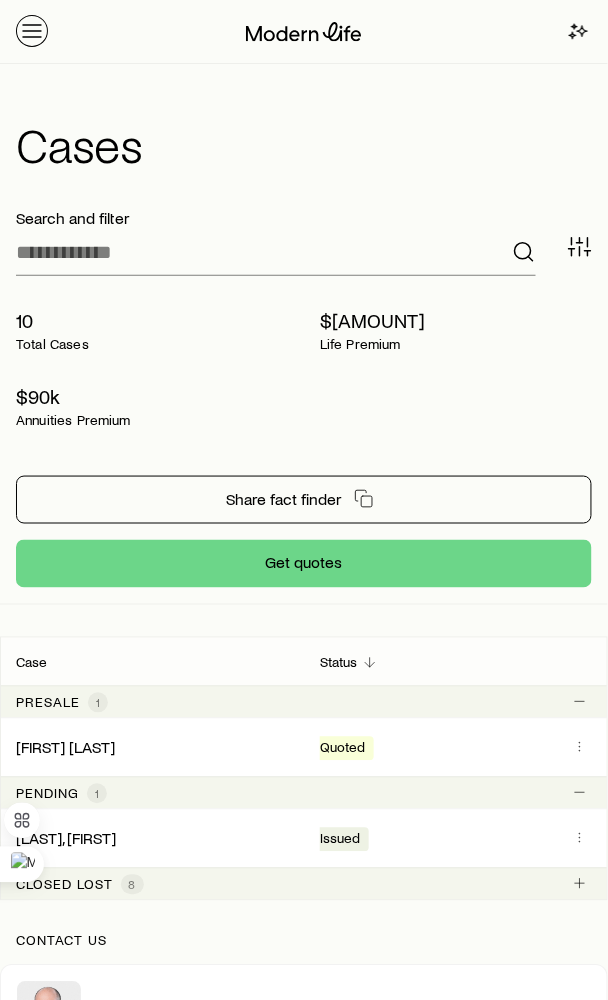click 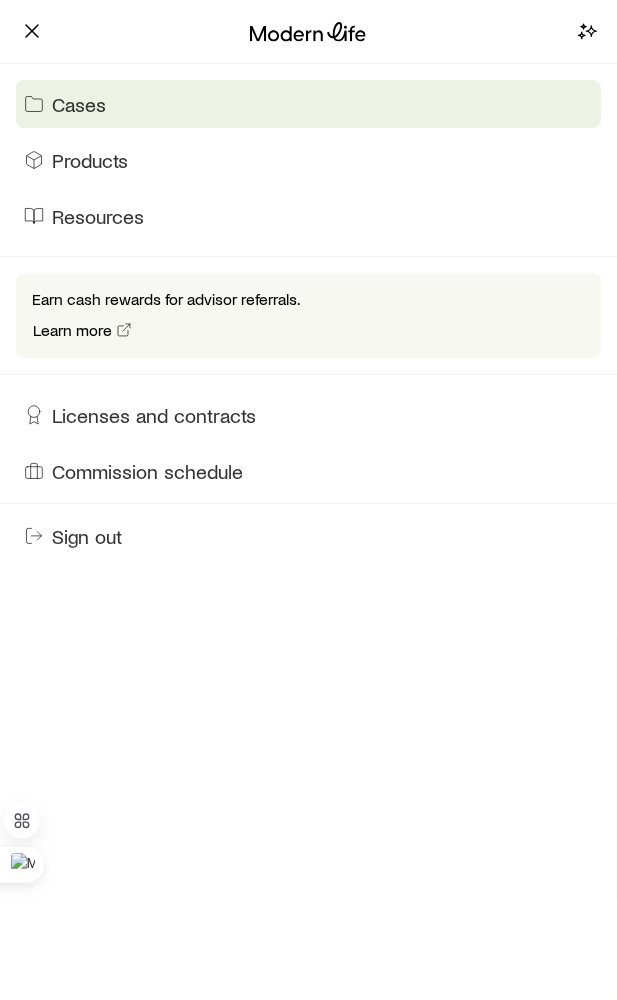 click on "Cases" at bounding box center (308, 104) 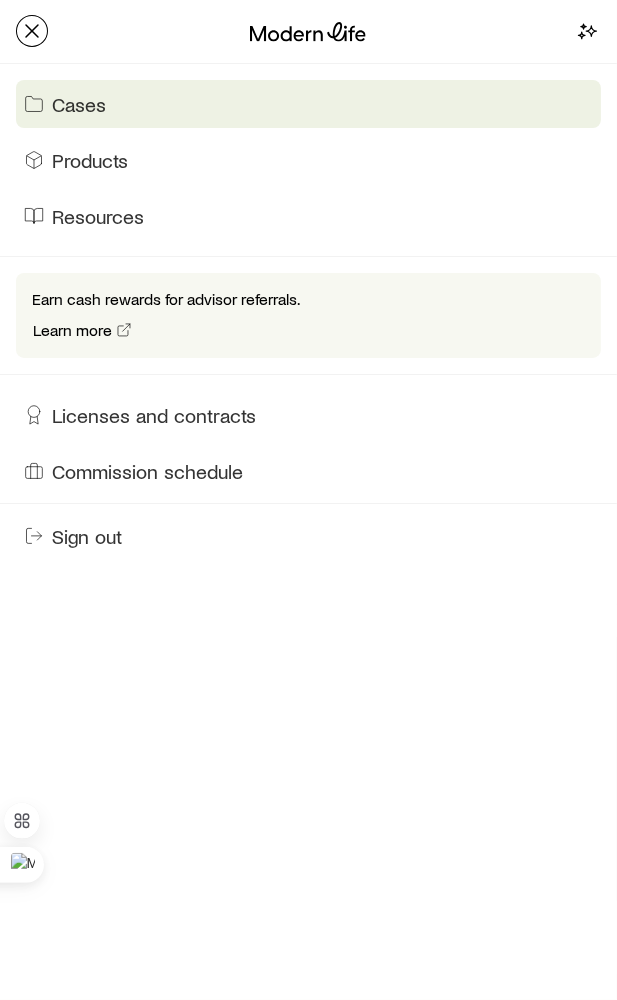 click 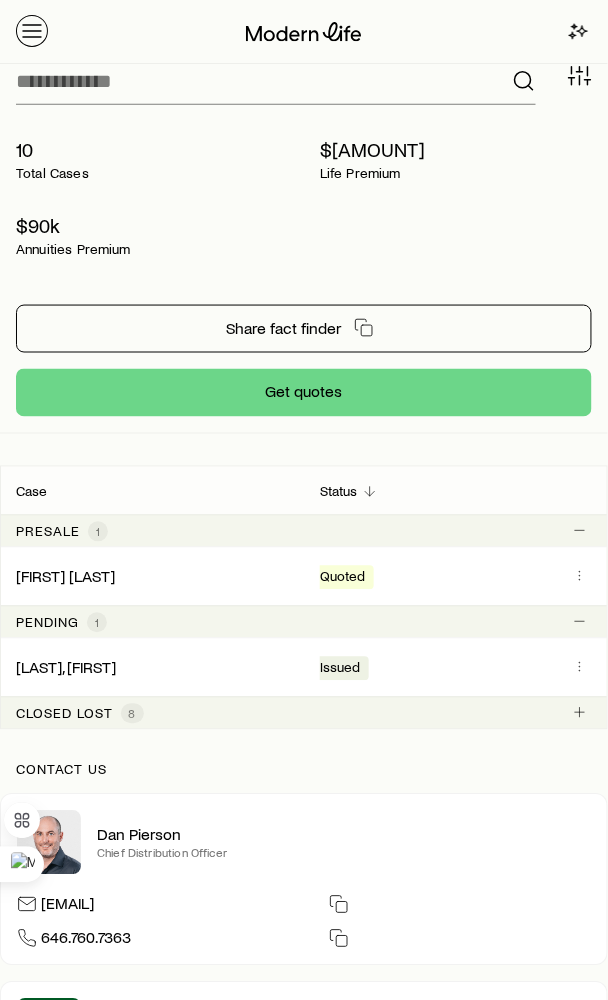 scroll, scrollTop: 285, scrollLeft: 0, axis: vertical 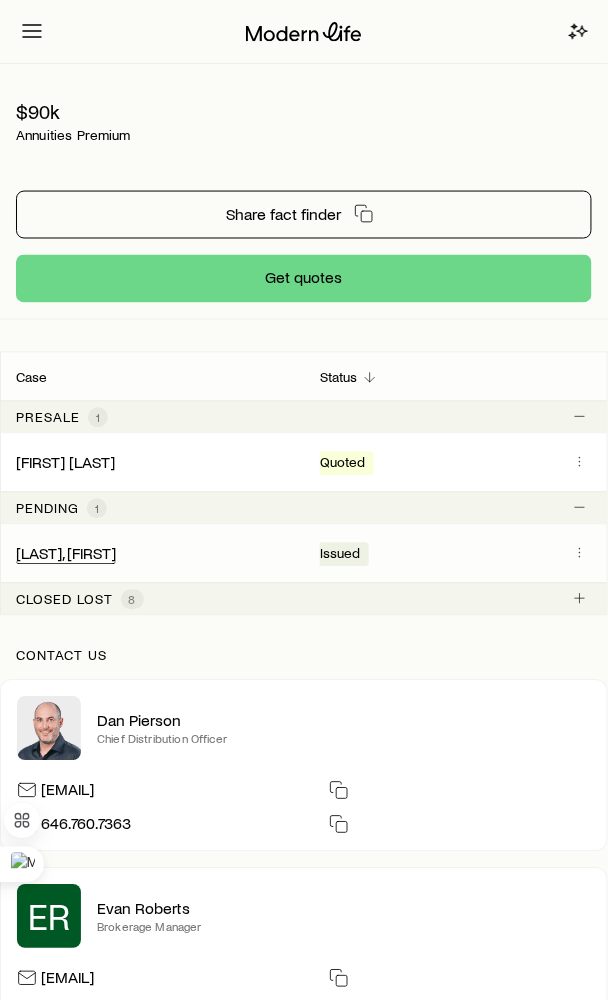 click on "[LAST], [FIRST]" at bounding box center (66, 553) 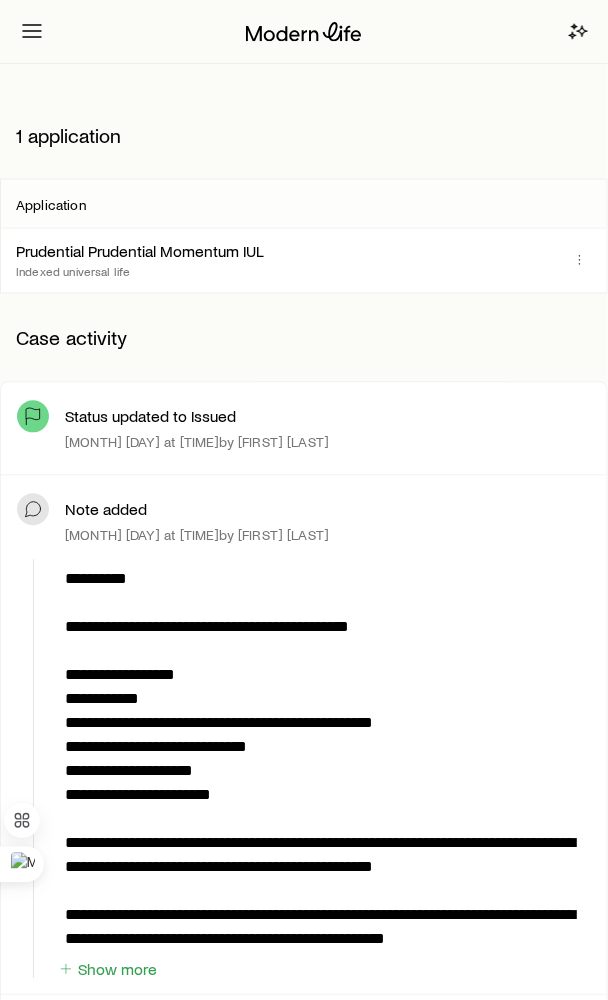 scroll, scrollTop: 0, scrollLeft: 0, axis: both 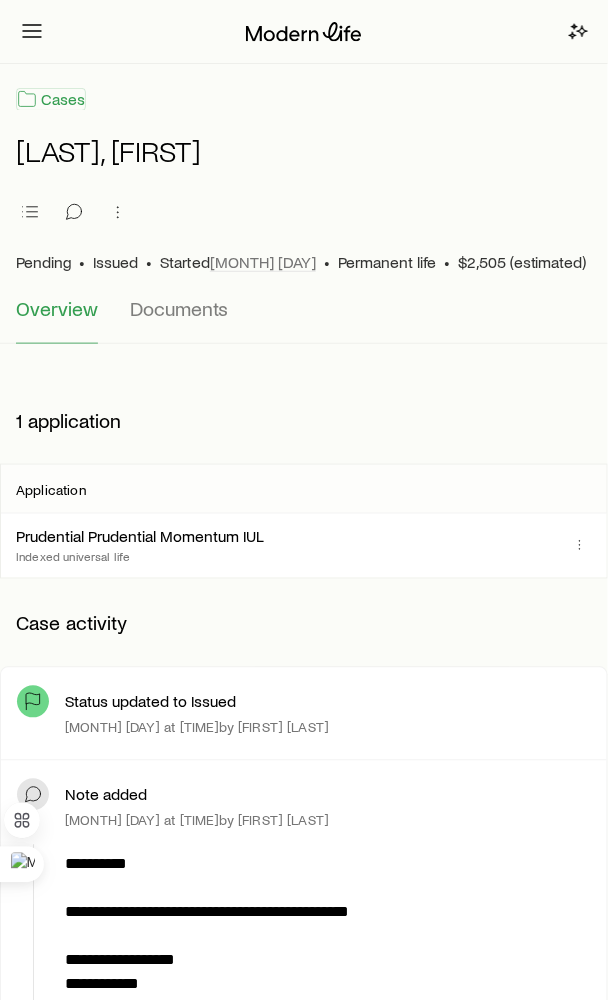 click 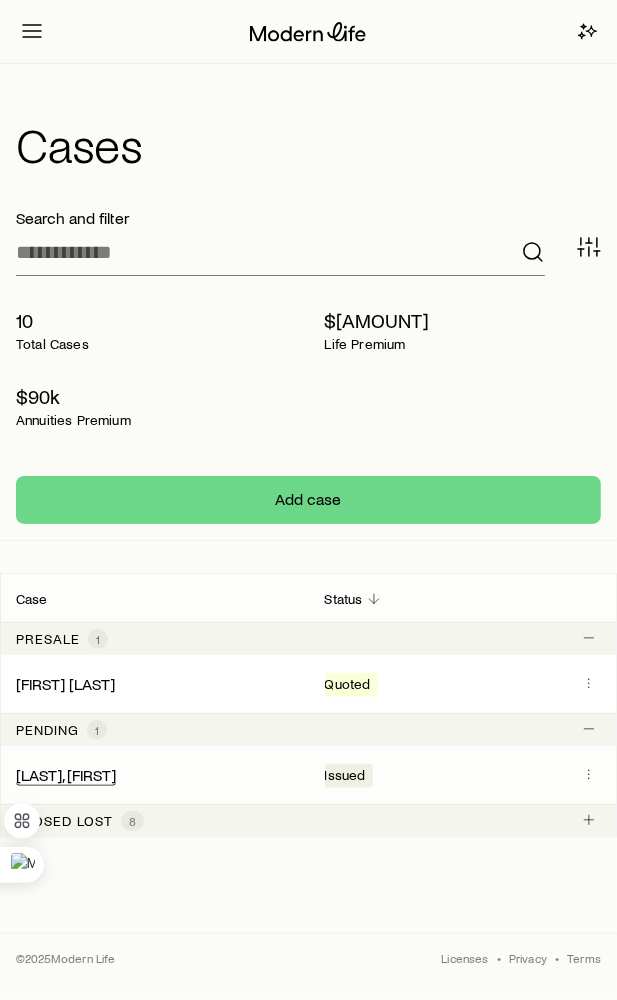 click on "[LAST], [FIRST]" at bounding box center (66, 774) 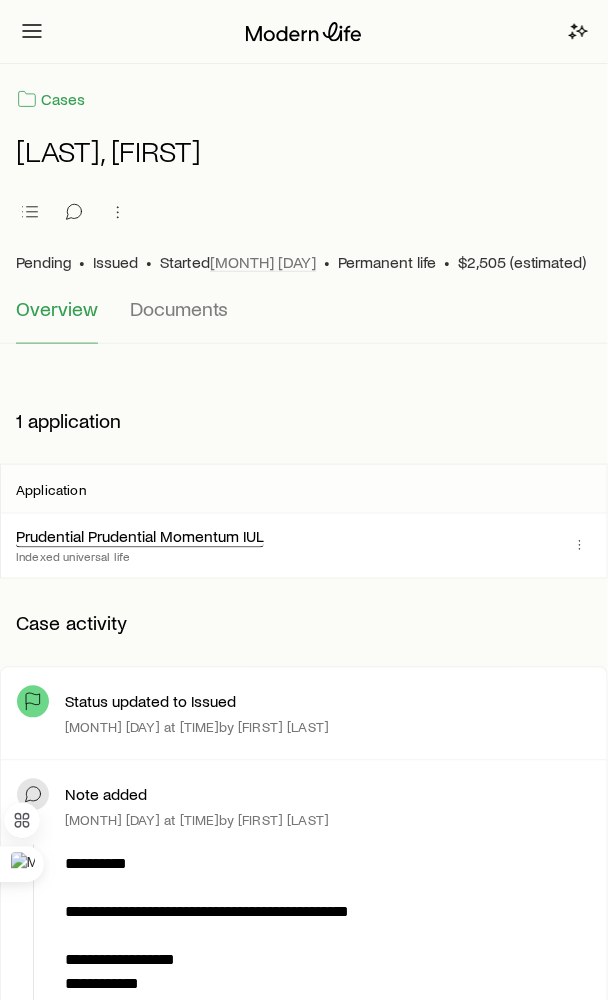 click on "Prudential Prudential Momentum IUL" at bounding box center [140, 536] 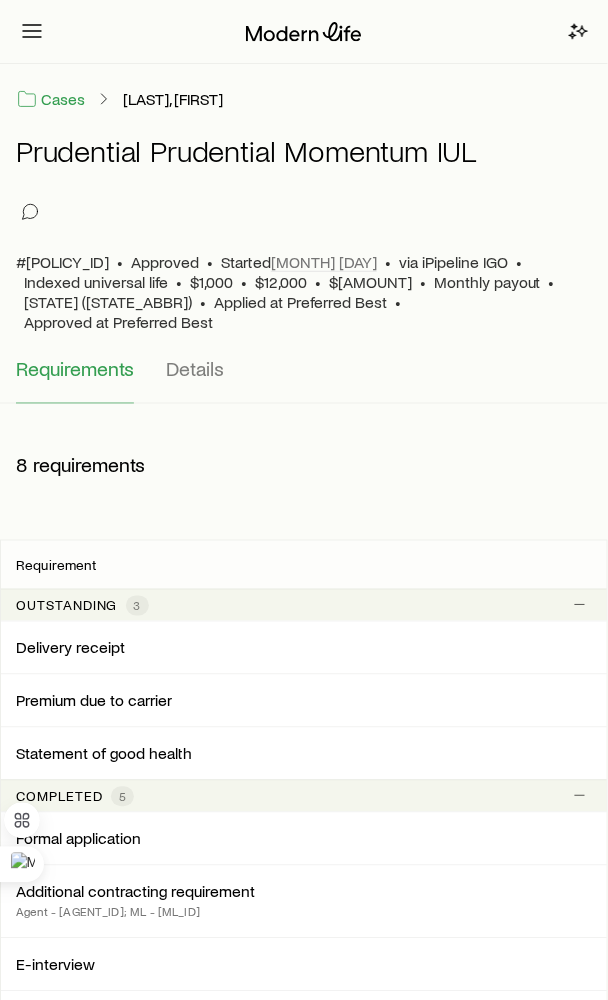 click on "Details" at bounding box center [195, 368] 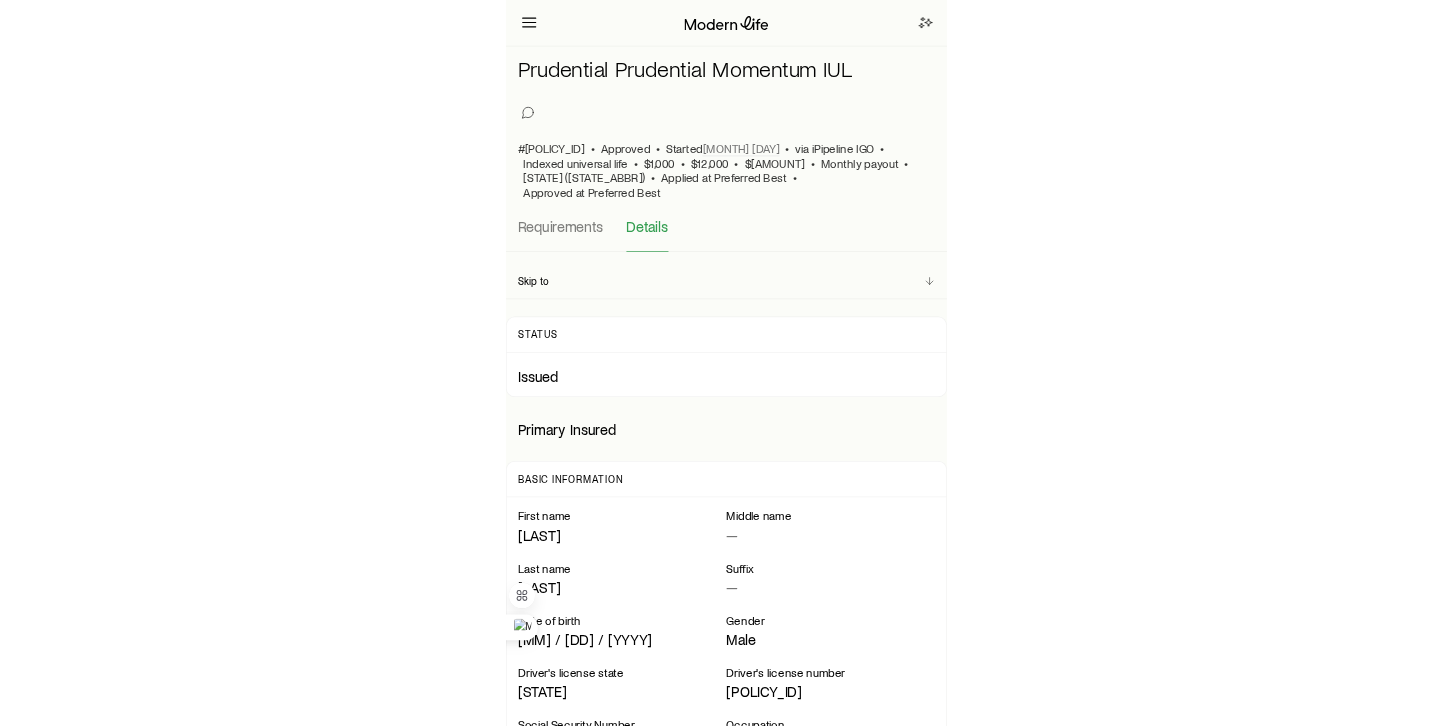 scroll, scrollTop: 0, scrollLeft: 0, axis: both 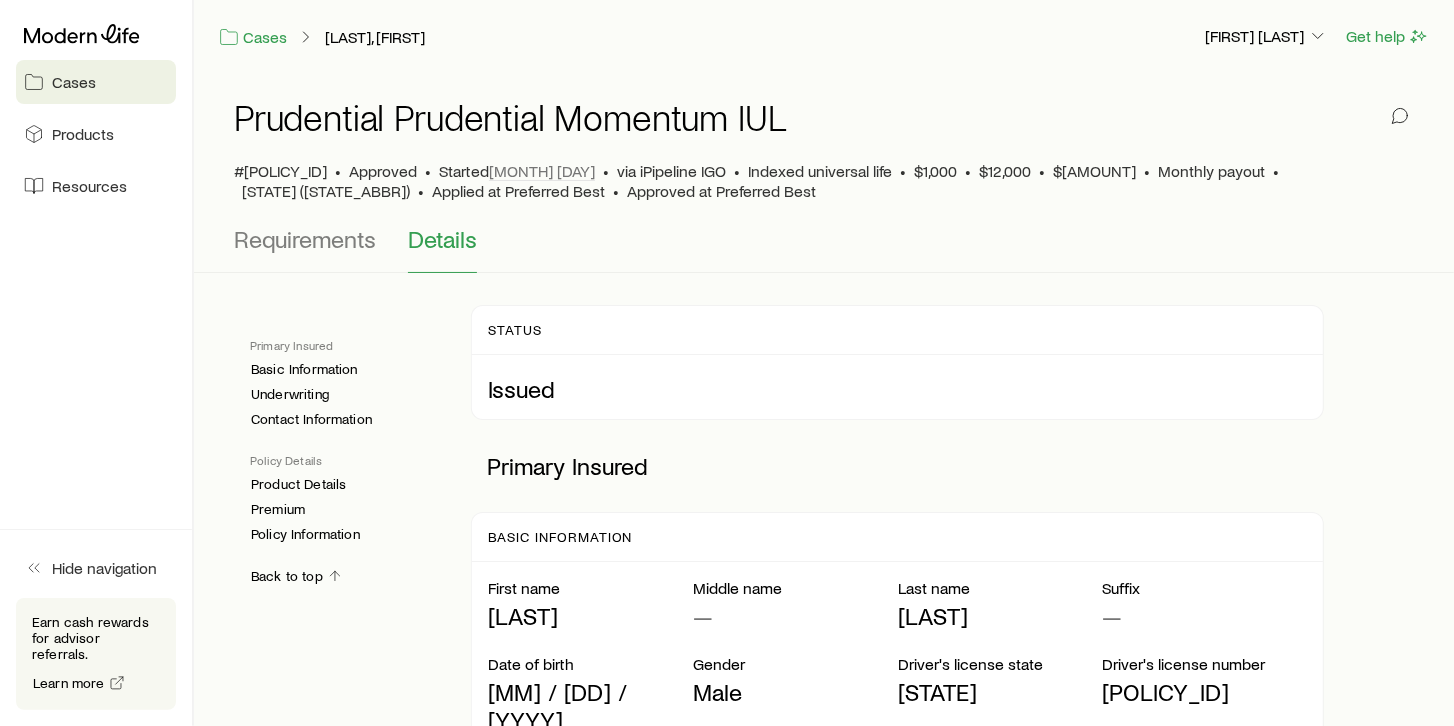 click on "Cases" at bounding box center (96, 82) 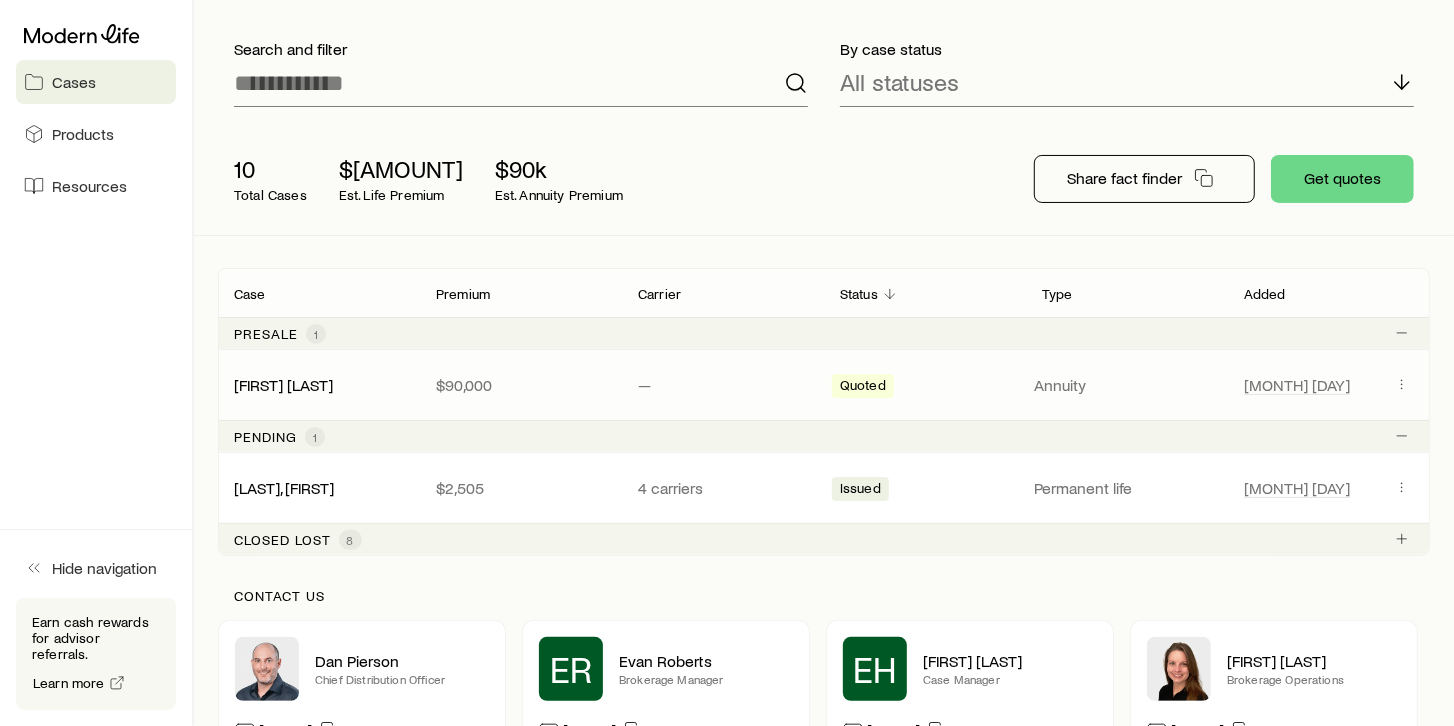 scroll, scrollTop: 171, scrollLeft: 0, axis: vertical 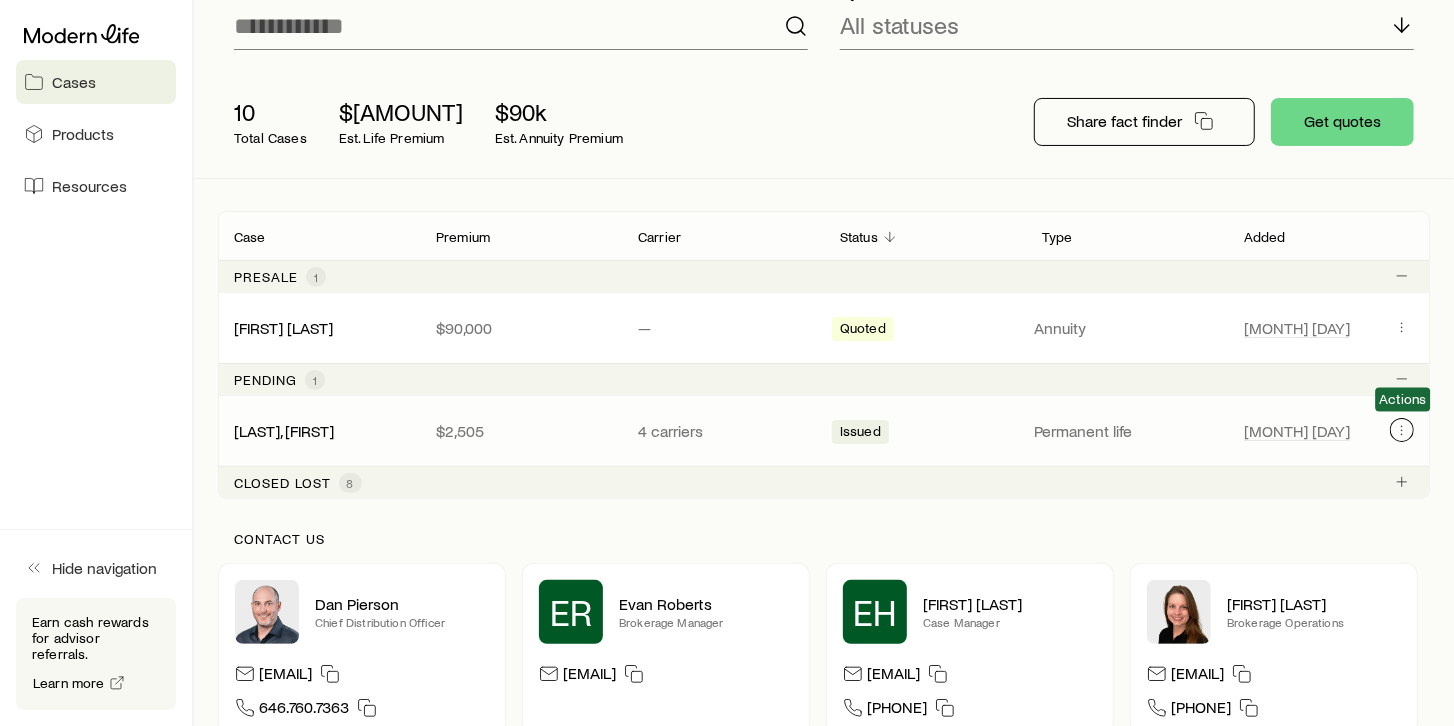 click 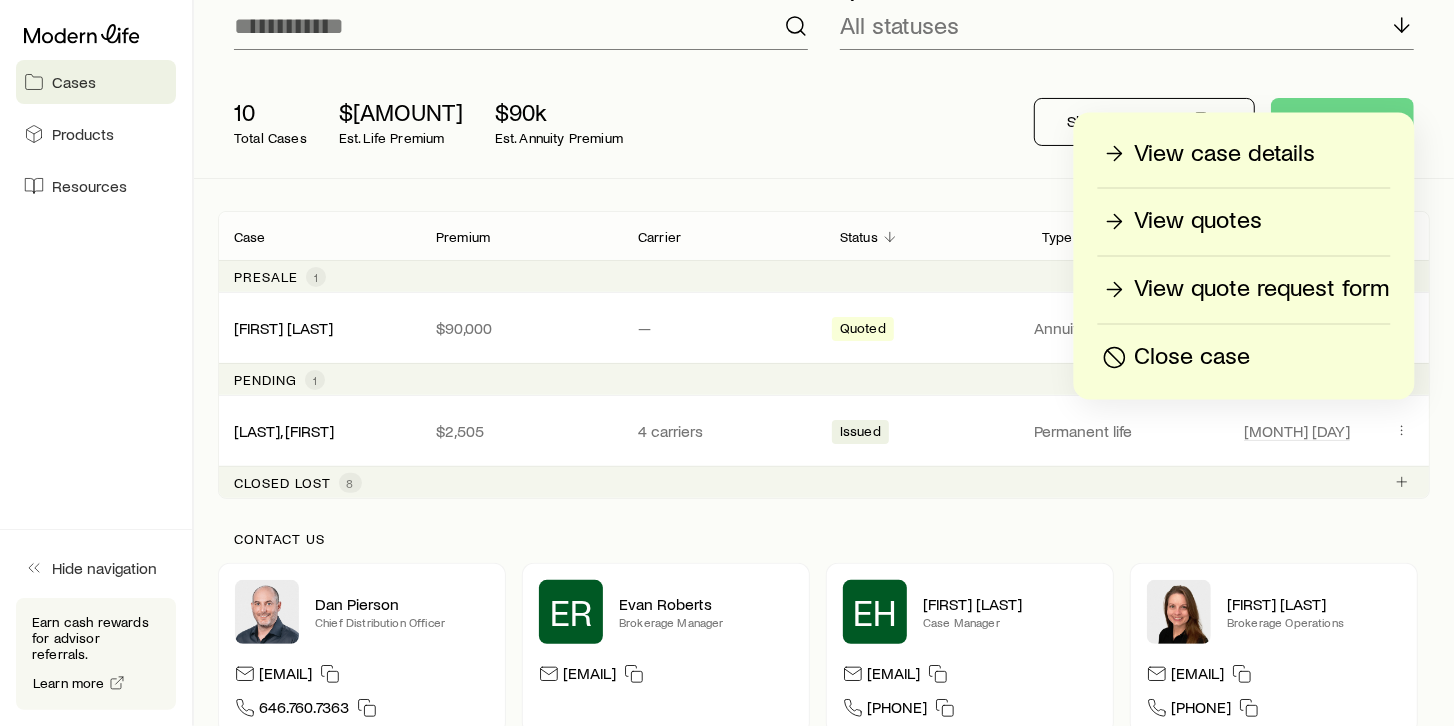 click on "View quotes" at bounding box center (1199, 222) 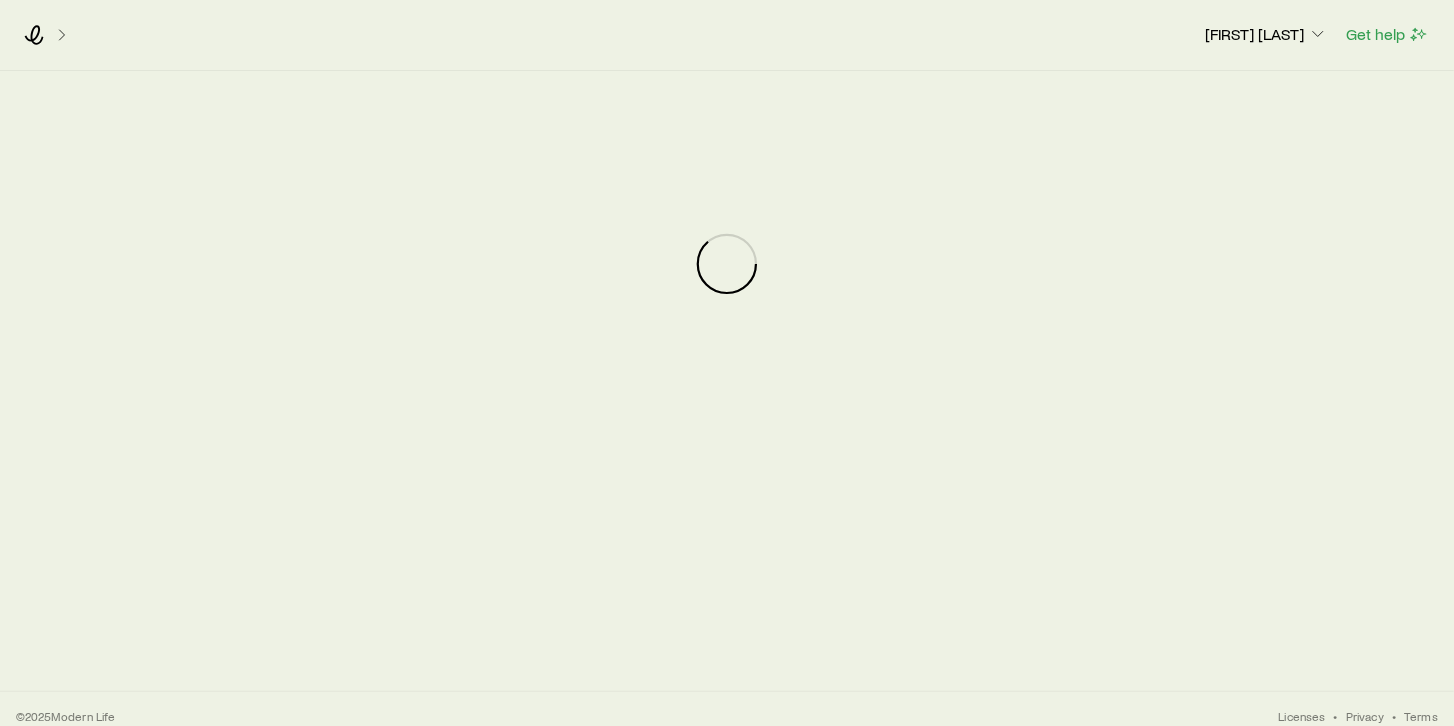 scroll, scrollTop: 0, scrollLeft: 0, axis: both 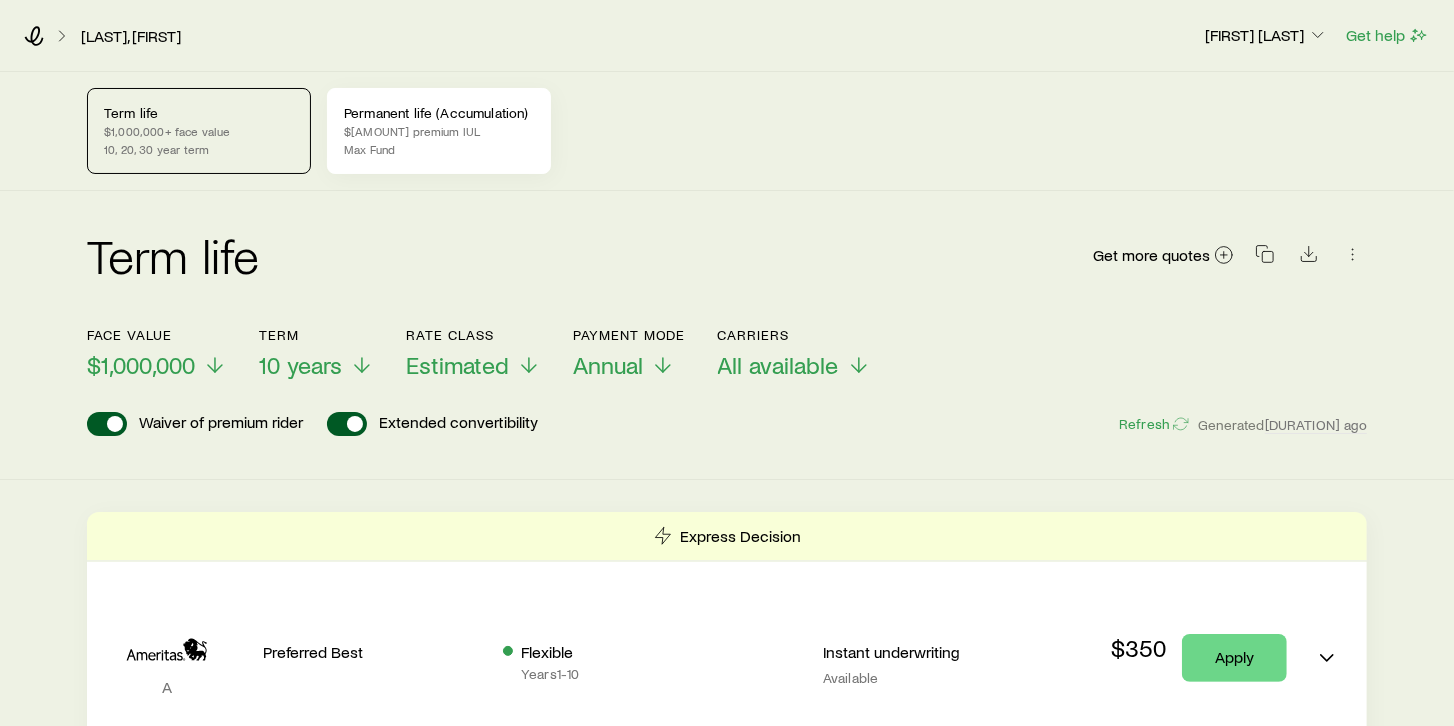 click on "Permanent life (Accumulation) $[AMOUNT] premium IUL Max Fund" at bounding box center (439, 131) 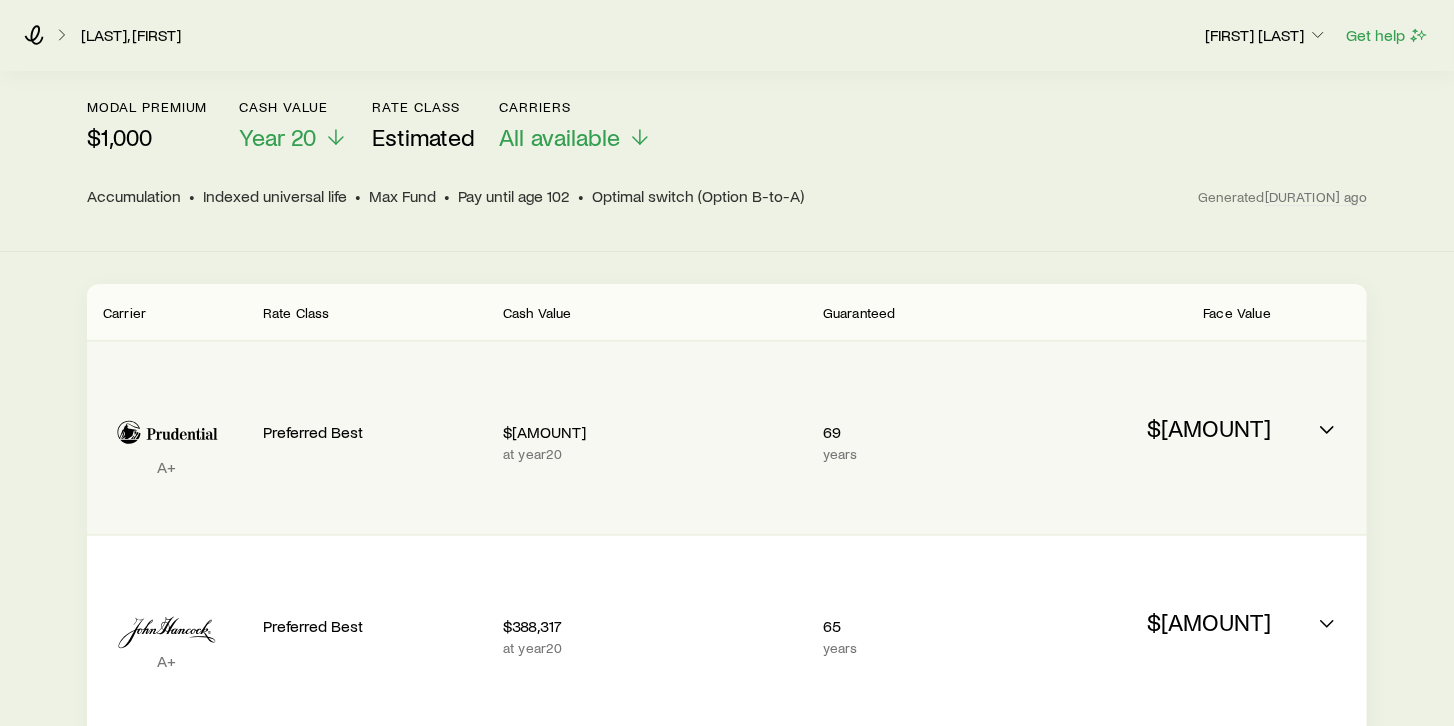 scroll, scrollTop: 285, scrollLeft: 0, axis: vertical 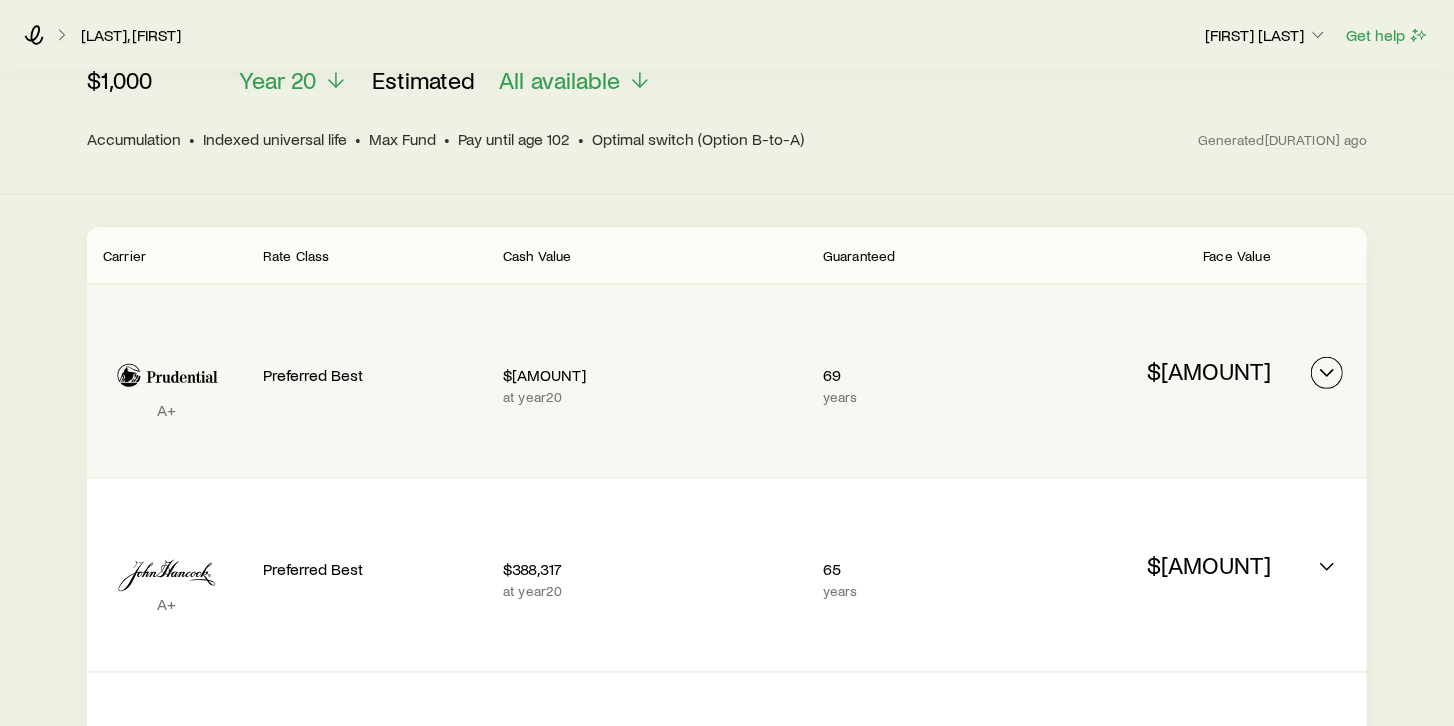 click at bounding box center (1327, 373) 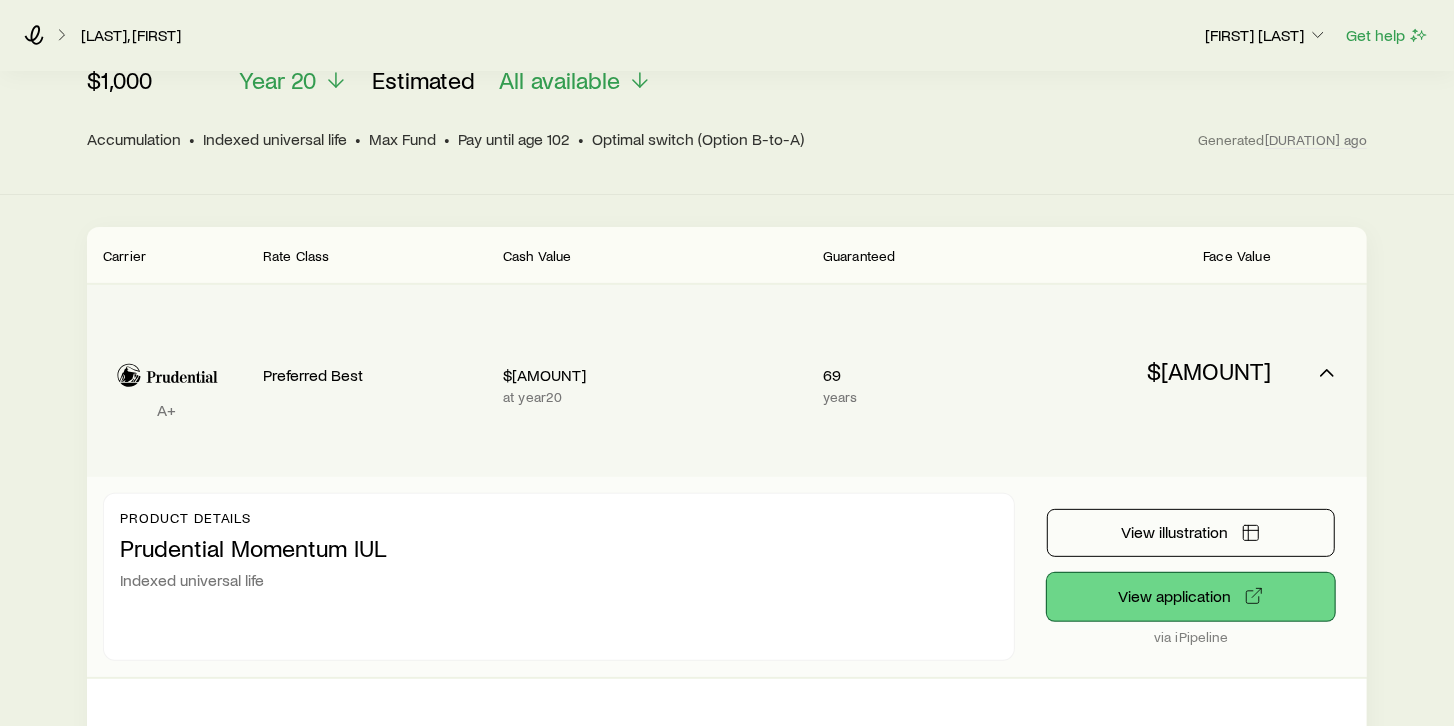 click on "View application" at bounding box center [1191, 597] 